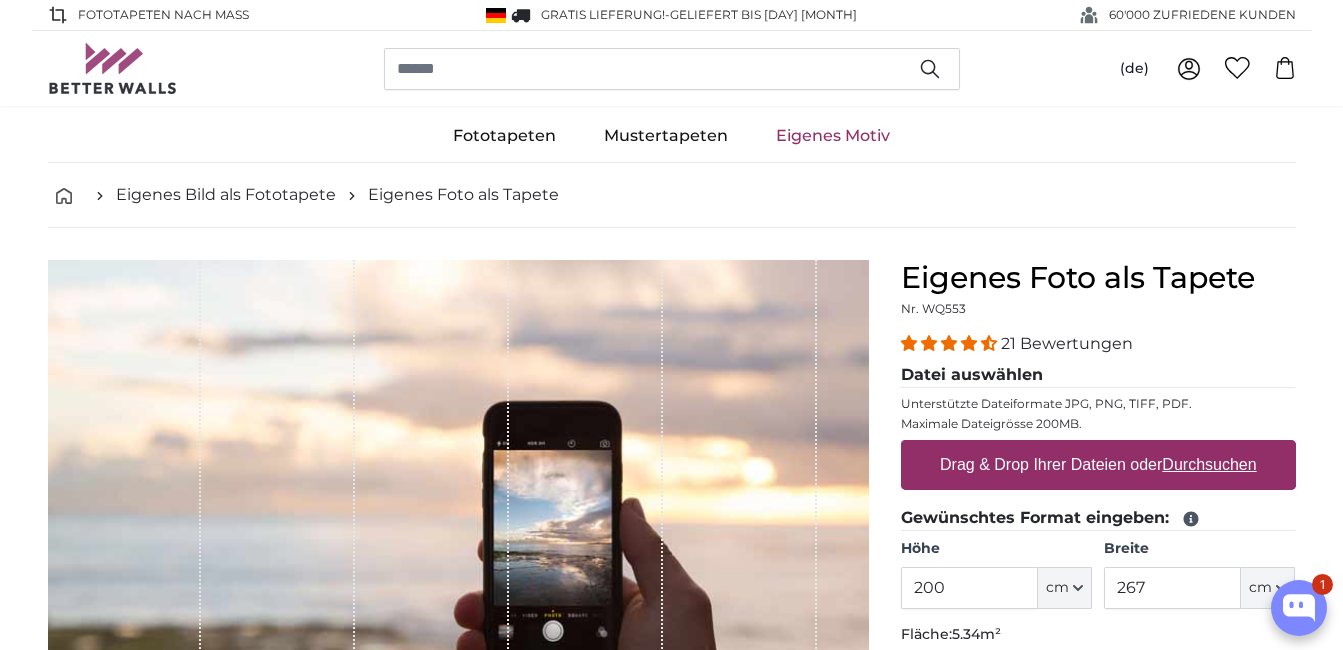 scroll, scrollTop: 0, scrollLeft: 0, axis: both 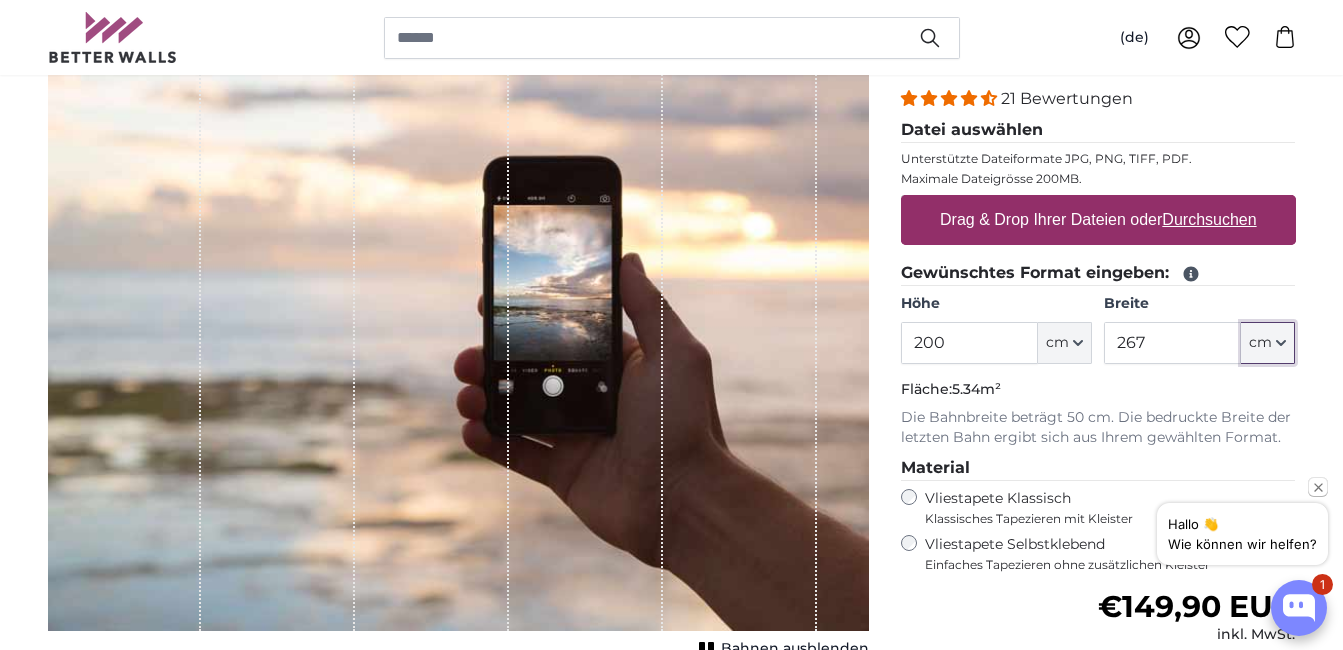click 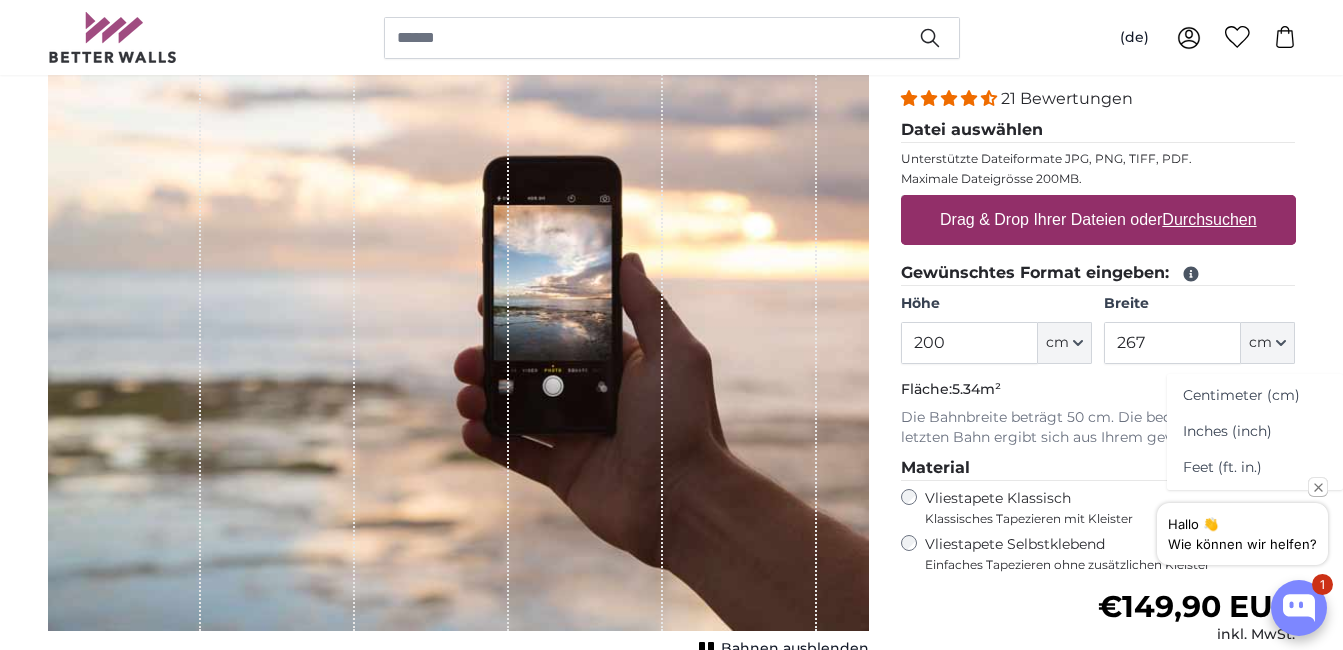 click on "Eigenes Bild als Fototapete
Eigenes Foto als Tapete
Eigenes Foto als Tapete
Abbrechen
Bild zuschneiden" at bounding box center (671, 2409) 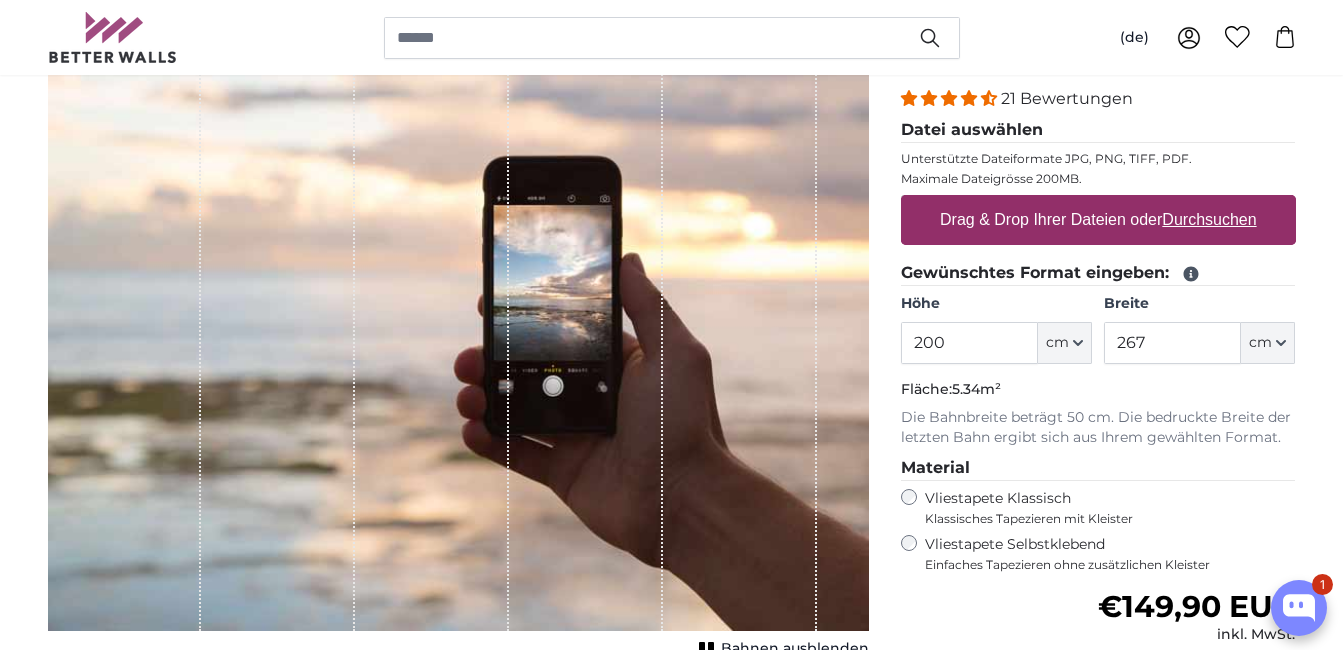 click on "Durchsuchen" at bounding box center [1209, 219] 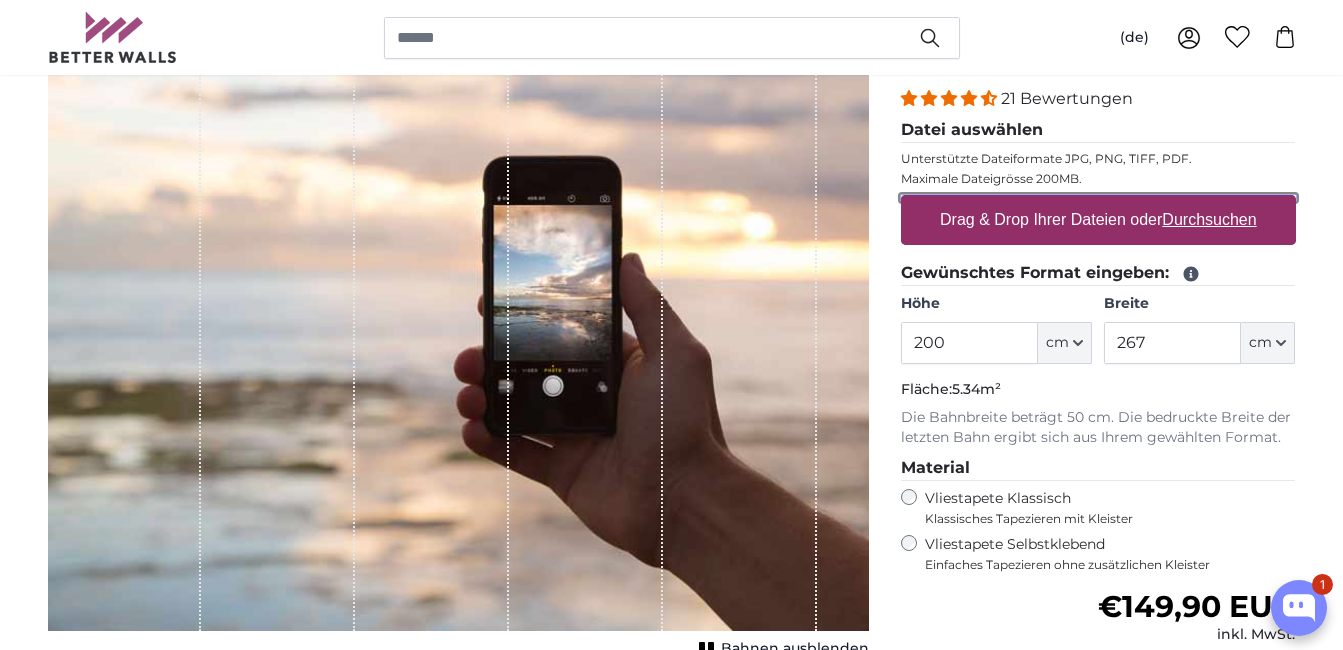 click on "Drag & Drop Ihrer Dateien oder  Durchsuchen" at bounding box center (1098, 198) 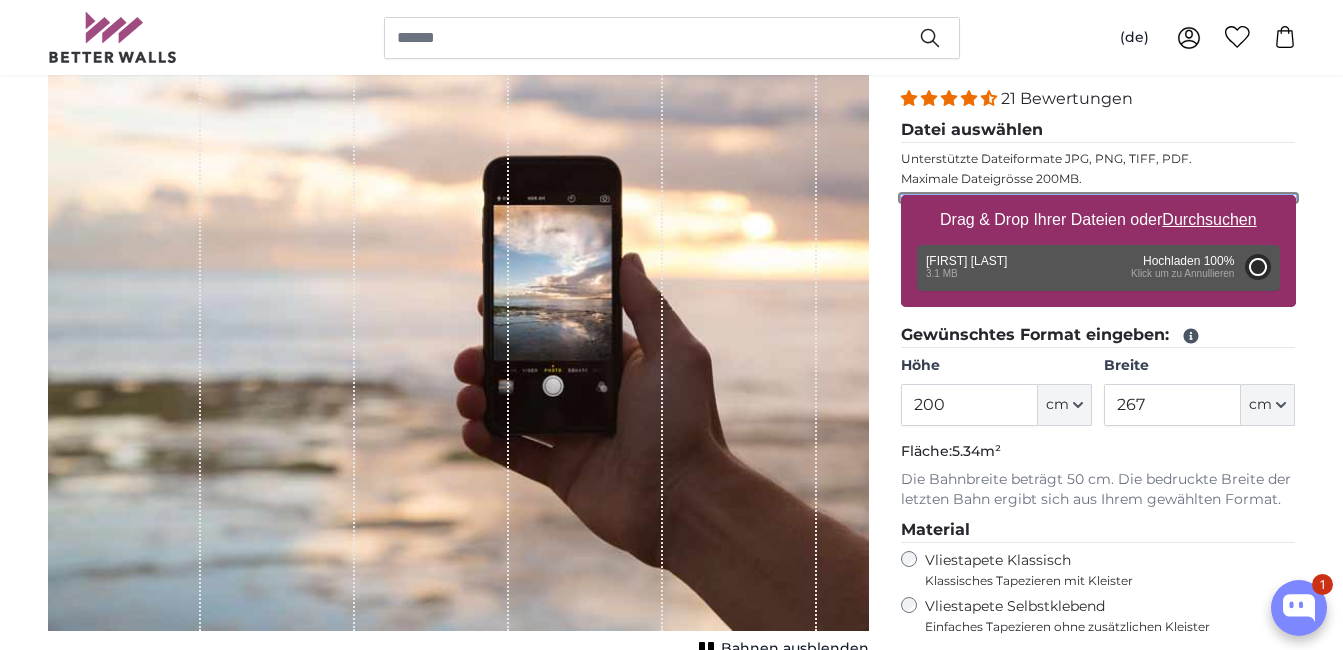 type on "175" 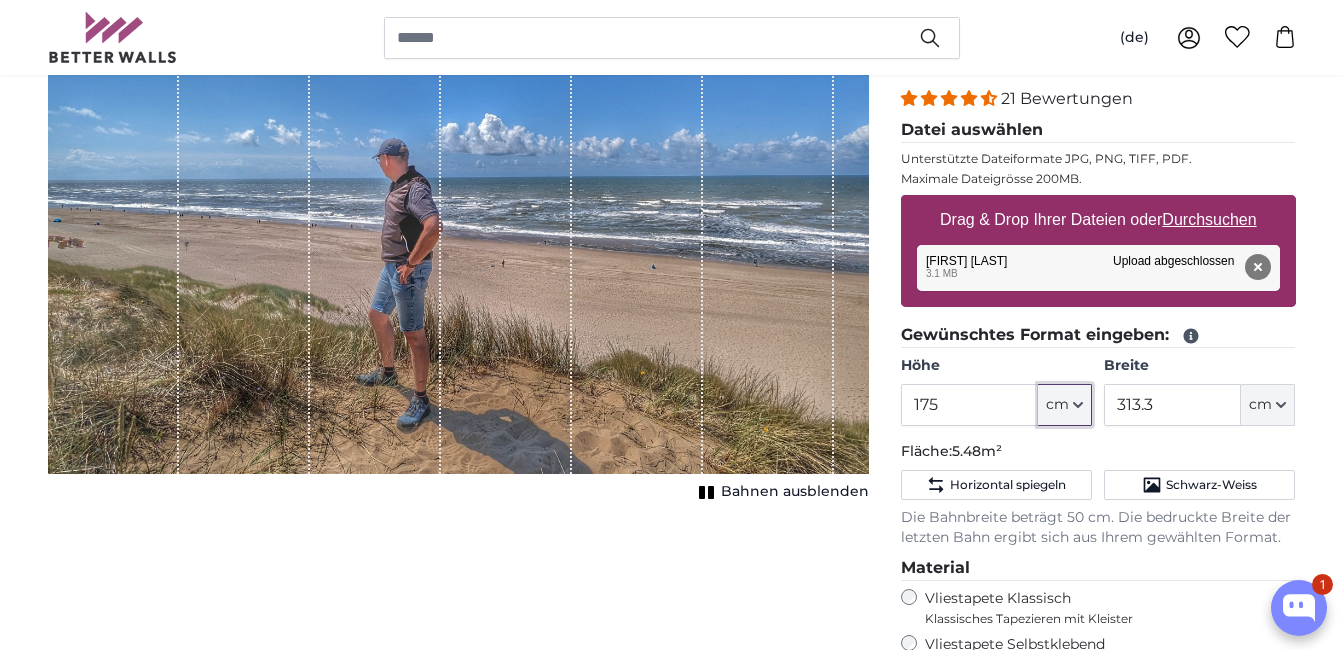 click 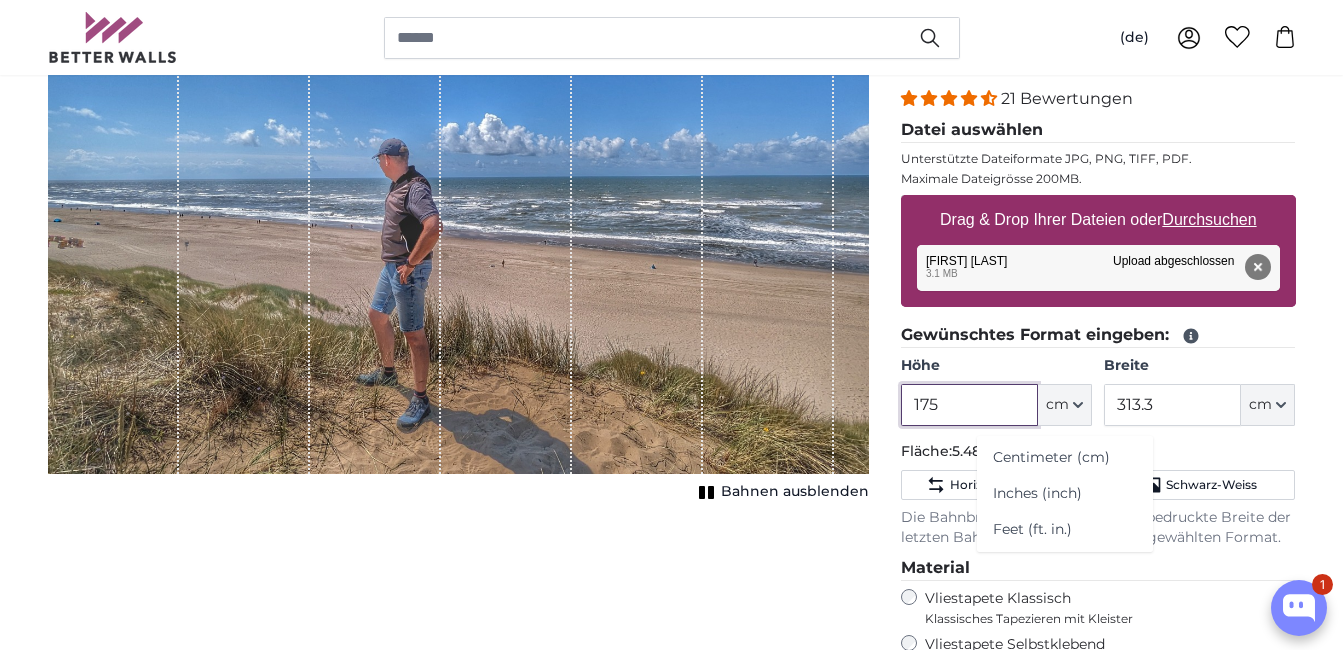 click on "175" at bounding box center [969, 405] 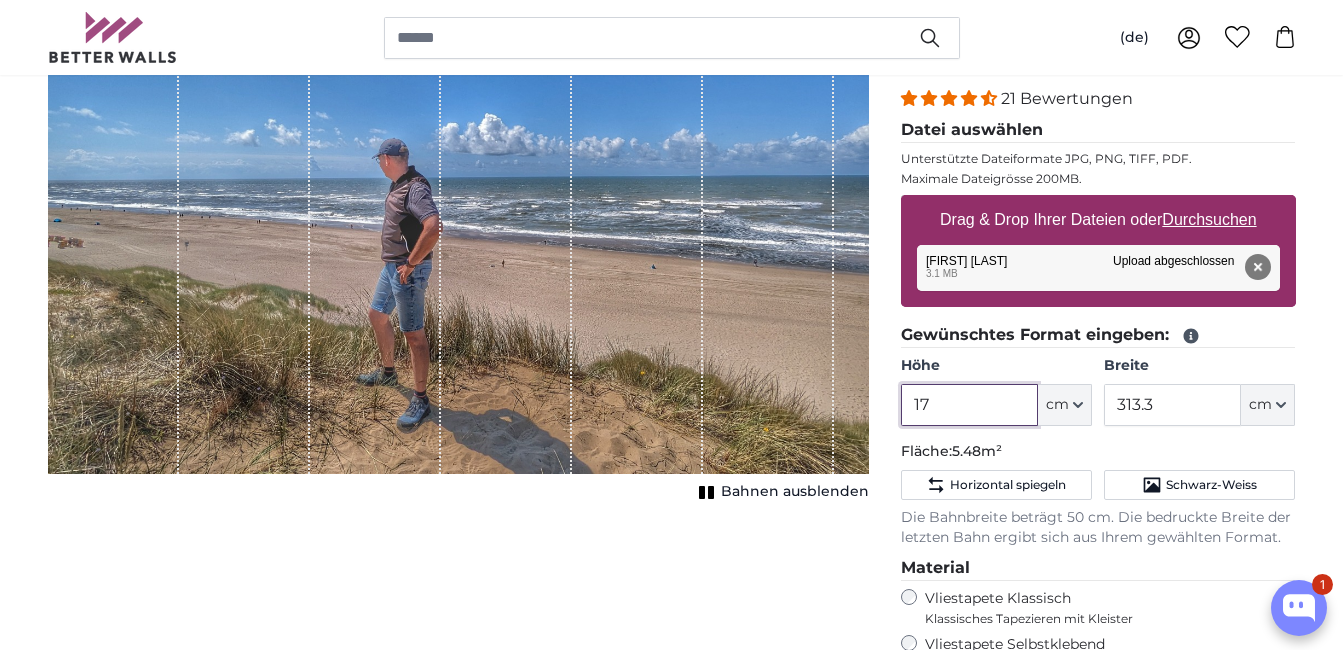 type on "1" 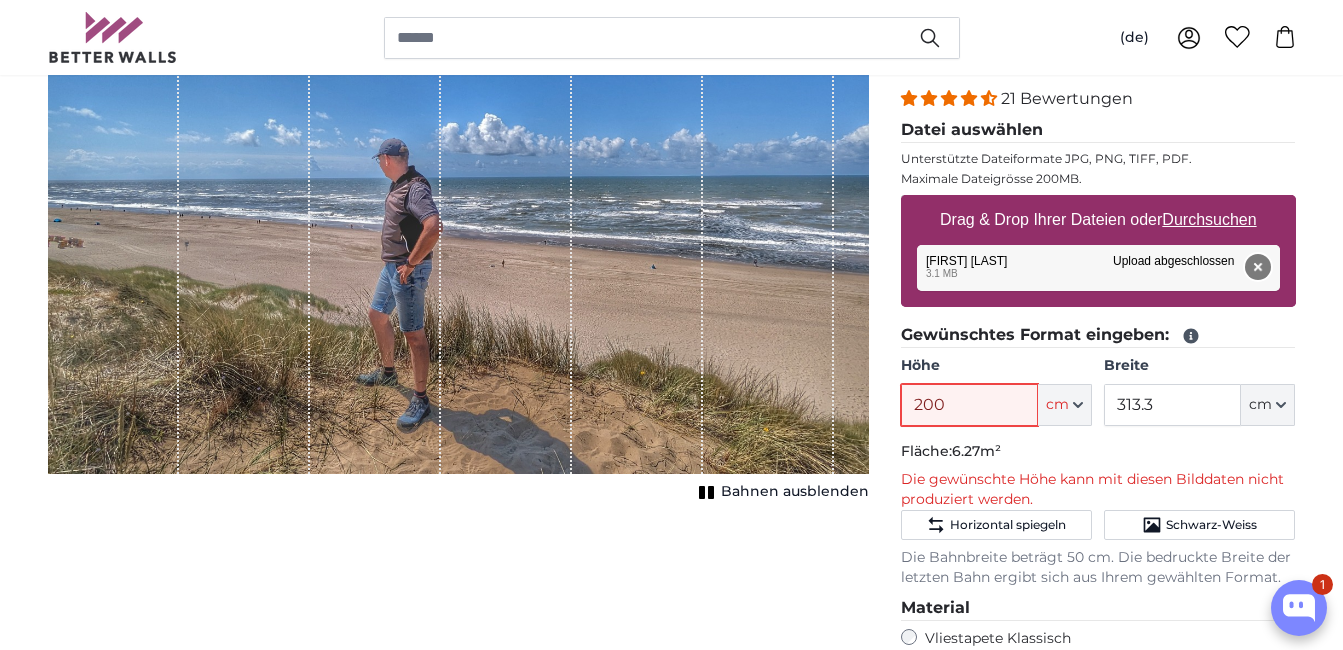 type on "200" 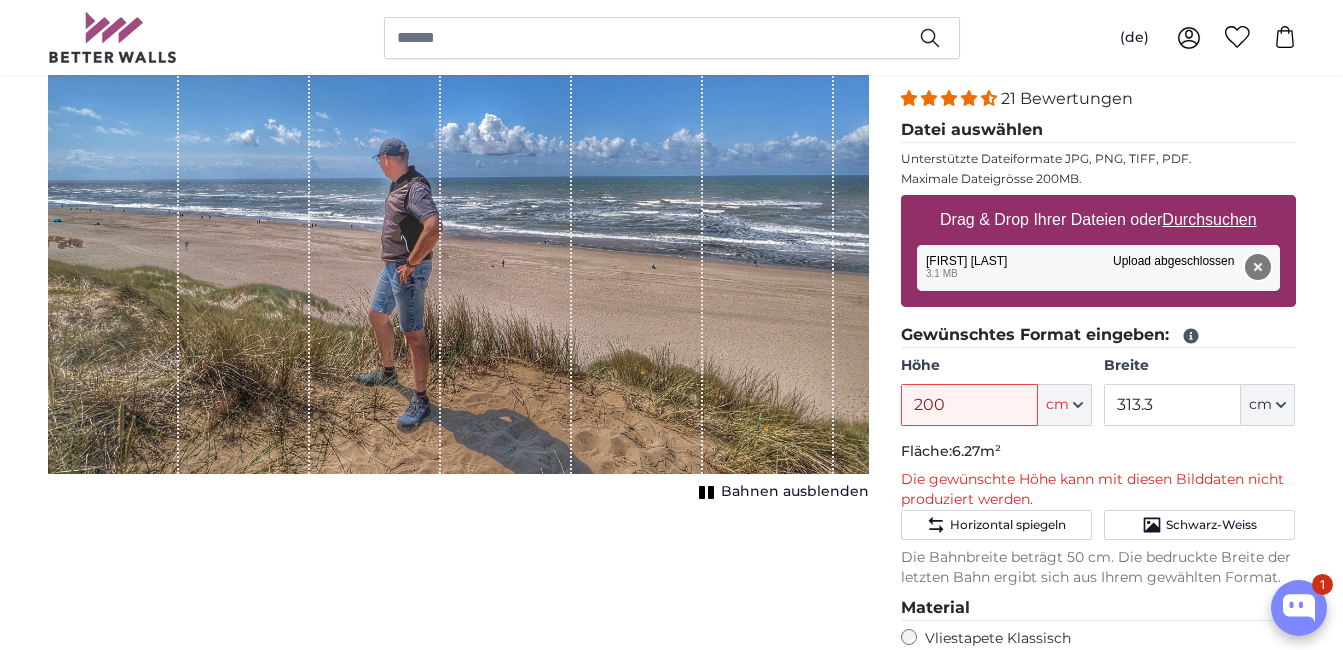 click on "Entfernen" at bounding box center [1257, 267] 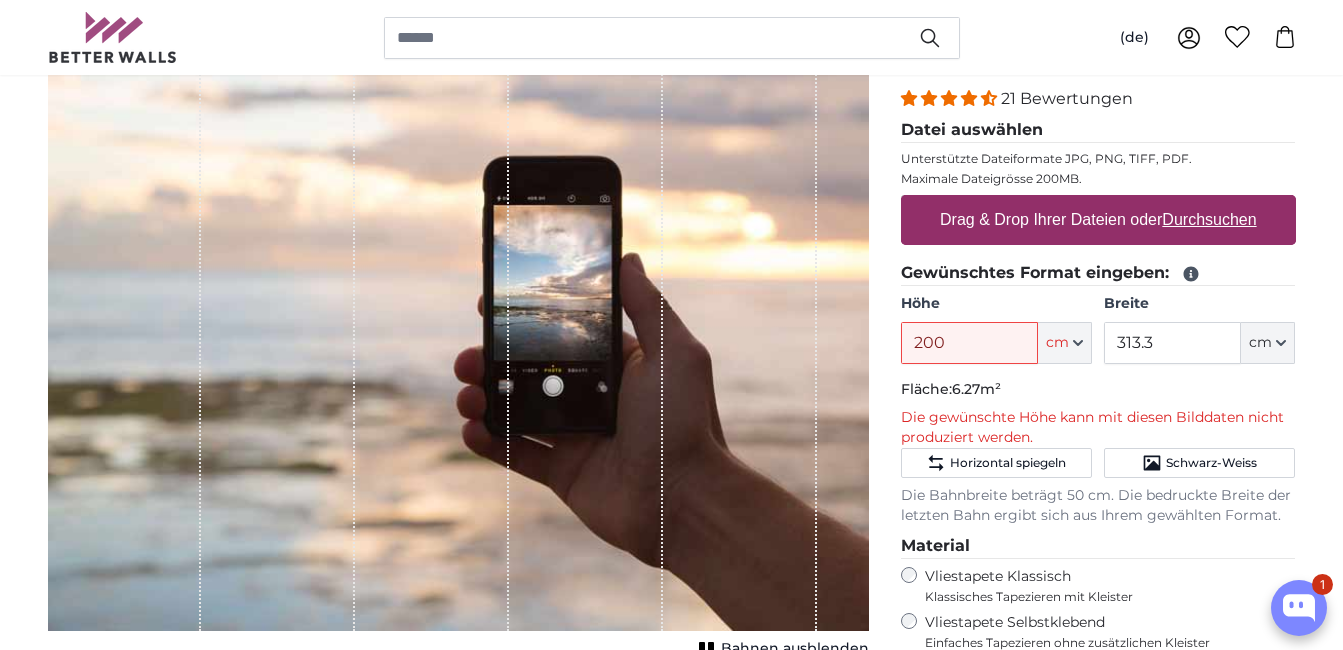 click on "Durchsuchen" at bounding box center (1209, 219) 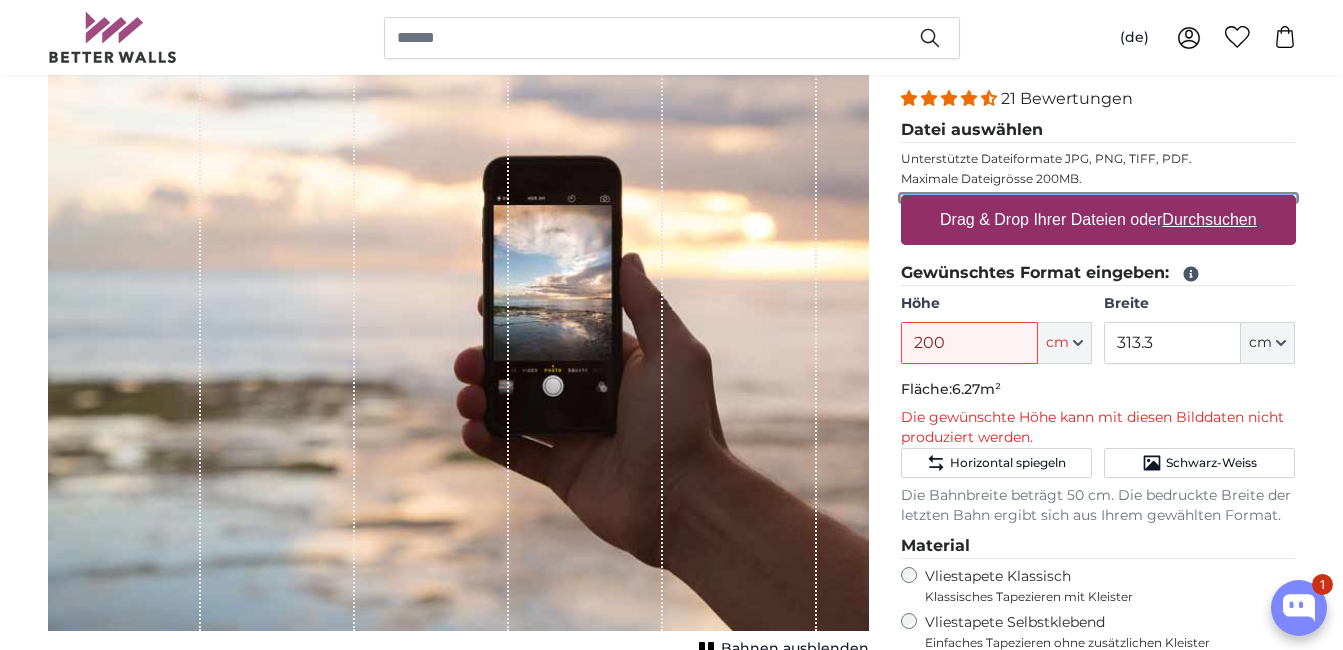 click on "Drag & Drop Ihrer Dateien oder  Durchsuchen" at bounding box center (1098, 198) 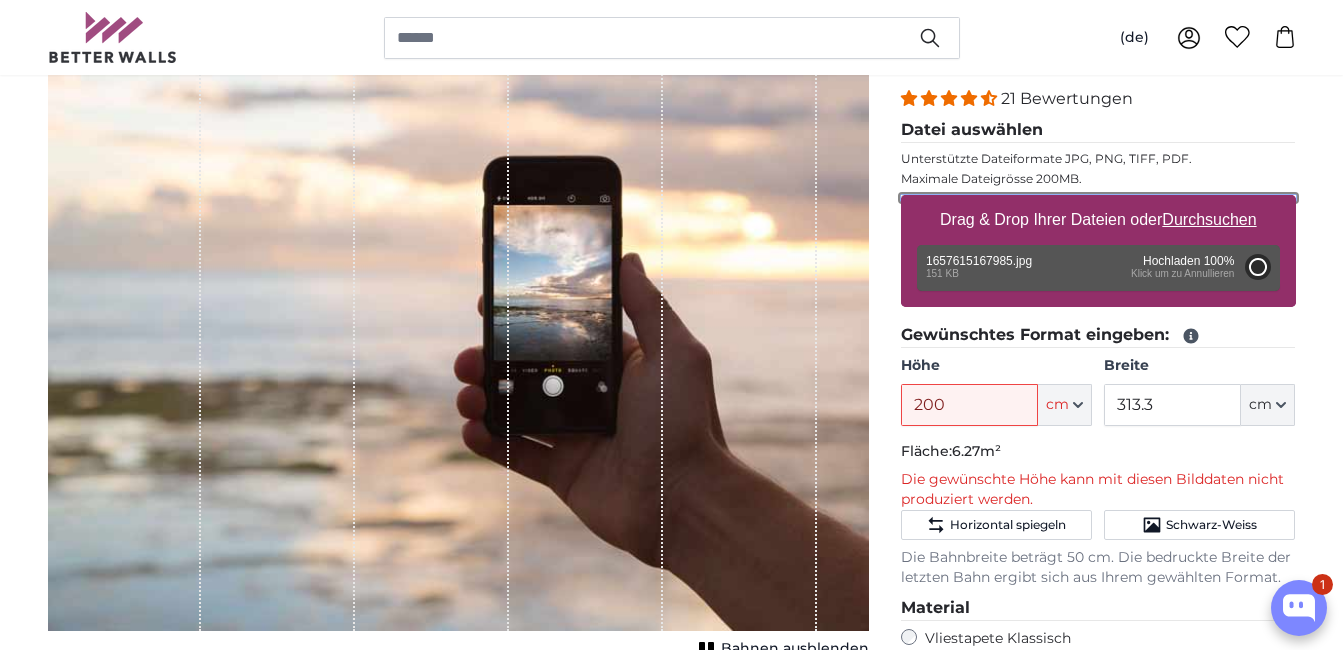 type on "66" 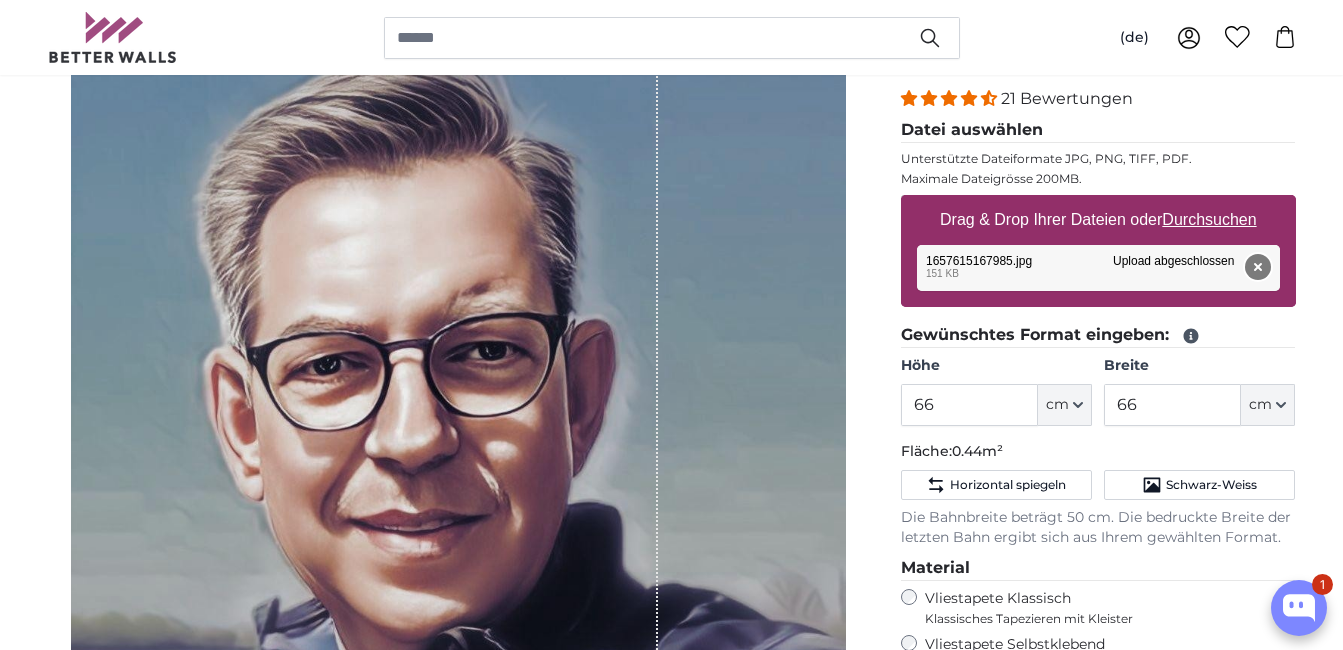 click on "Entfernen" at bounding box center (1257, 267) 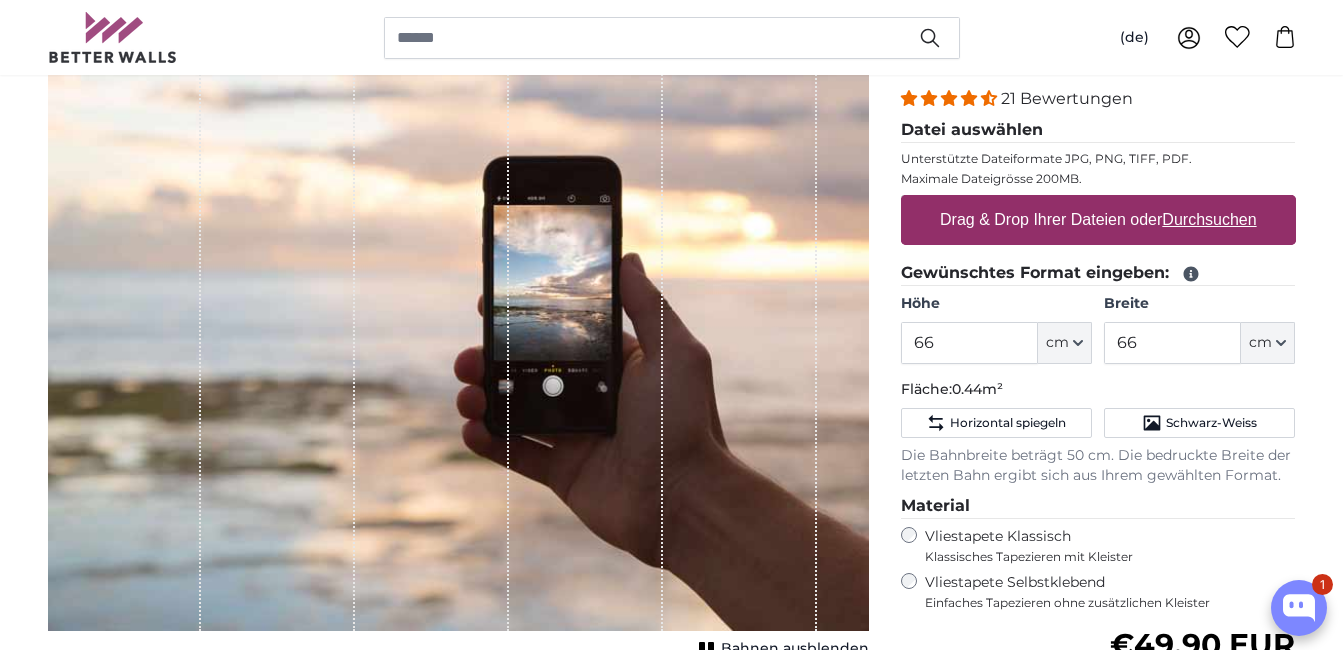 click on "Durchsuchen" at bounding box center (1209, 219) 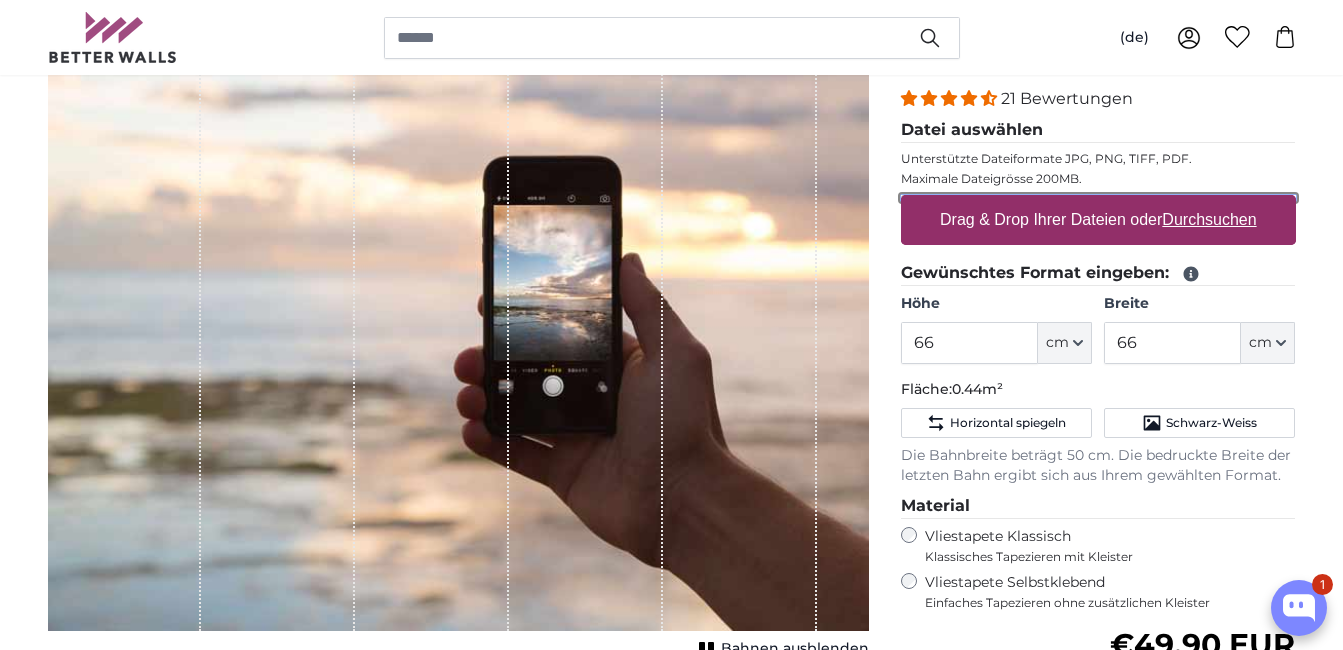 click on "Drag & Drop Ihrer Dateien oder  Durchsuchen" at bounding box center (1098, 198) 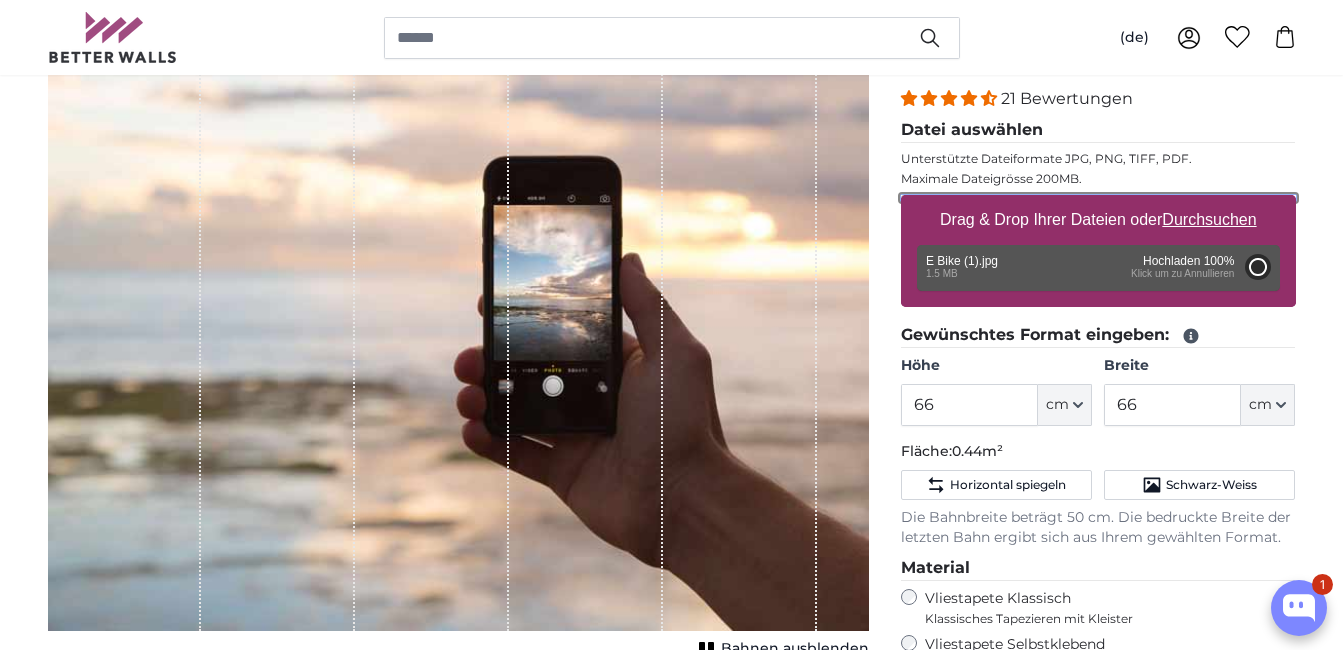 type on "165" 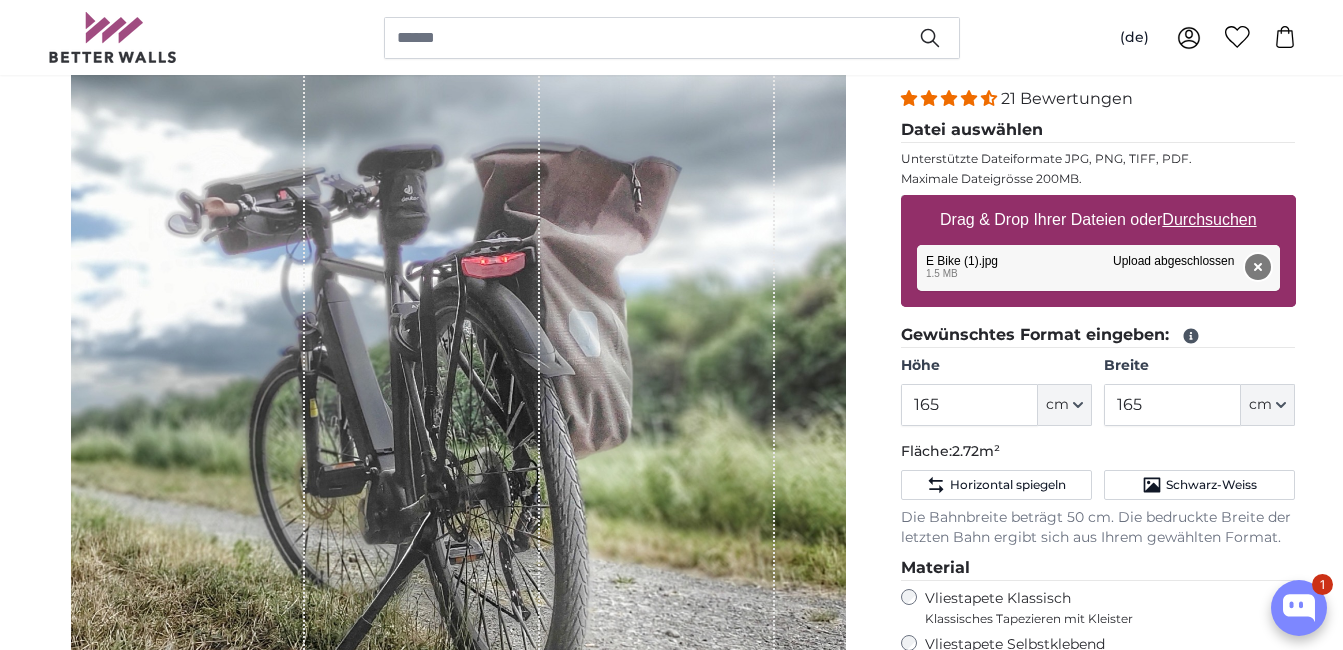 click on "Entfernen" at bounding box center [1257, 267] 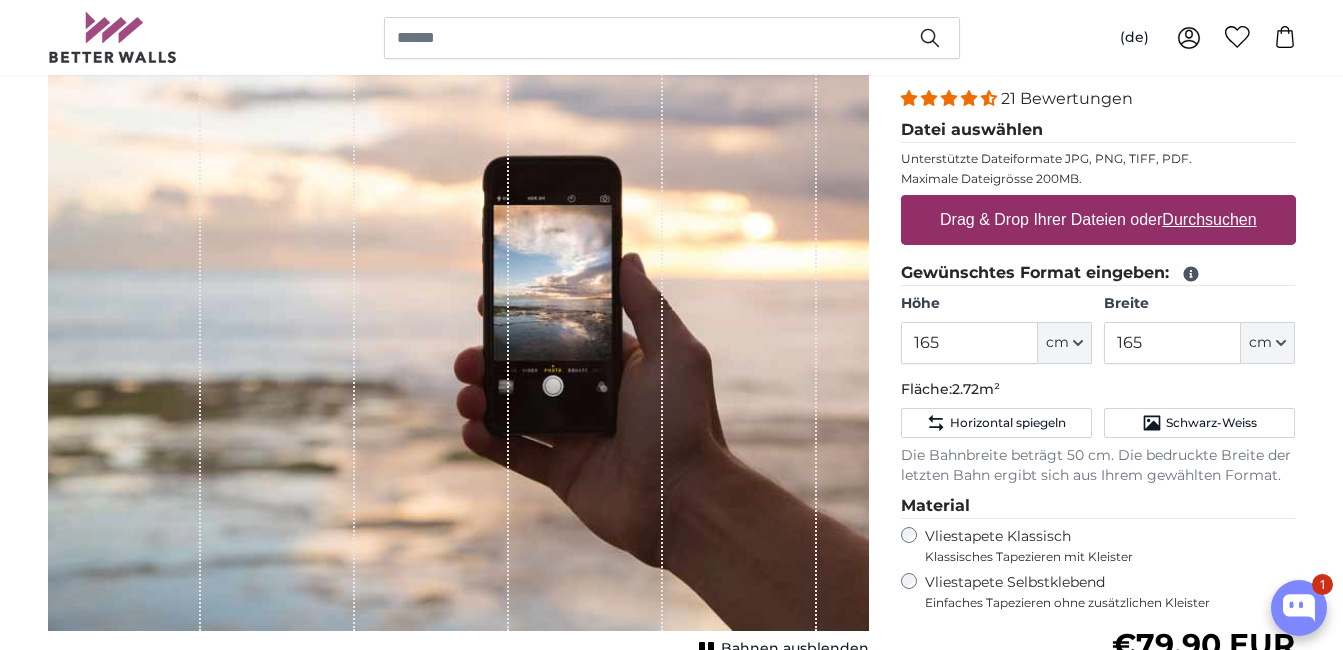 click on "Durchsuchen" at bounding box center (1209, 219) 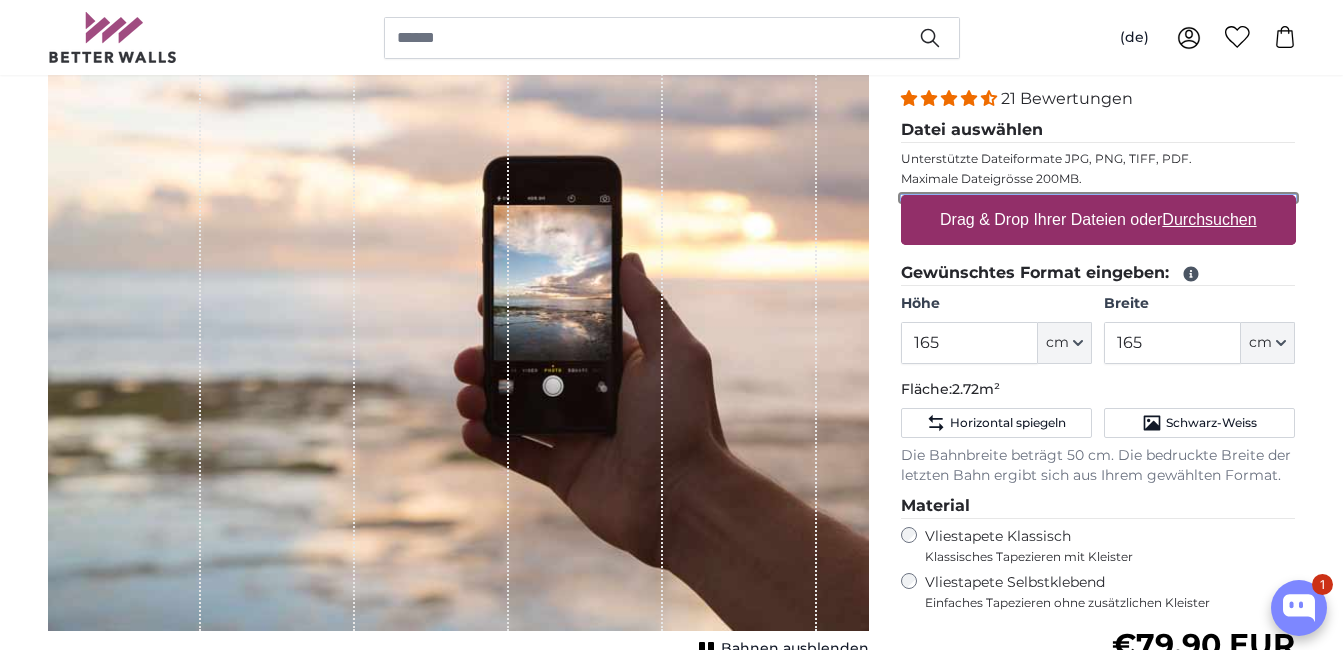 click on "Drag & Drop Ihrer Dateien oder  Durchsuchen" at bounding box center [1098, 198] 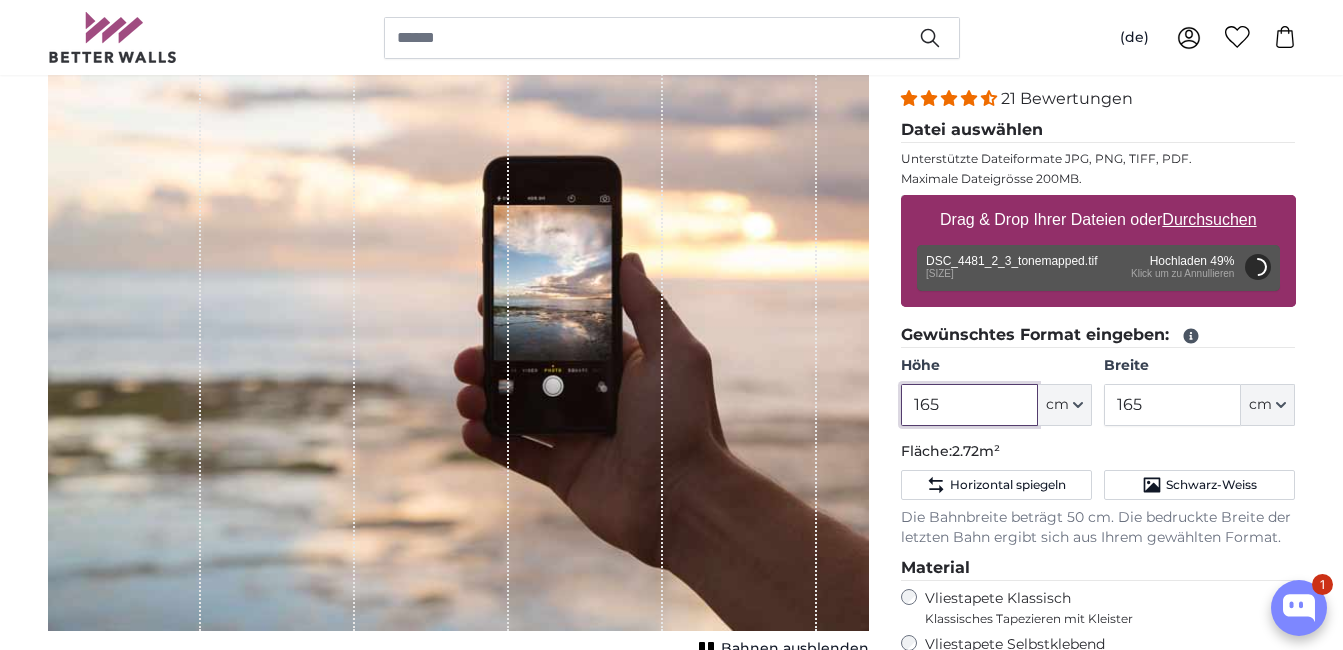 click on "165" at bounding box center [969, 405] 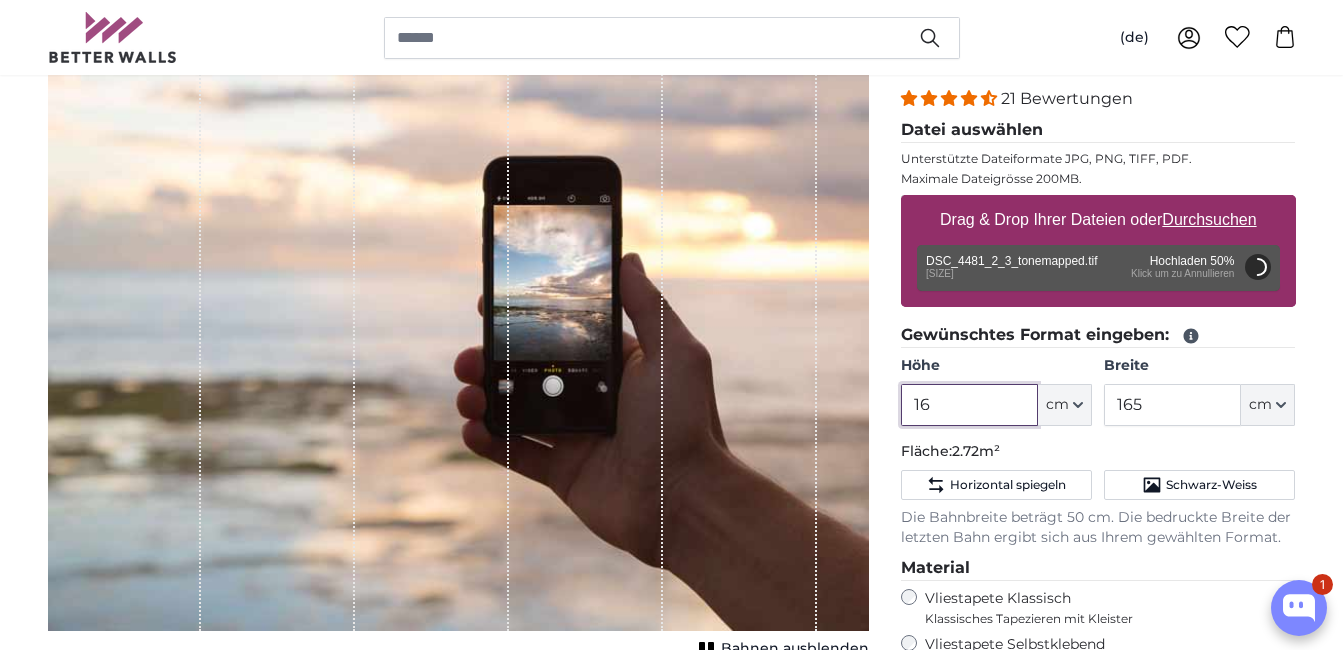 type on "1" 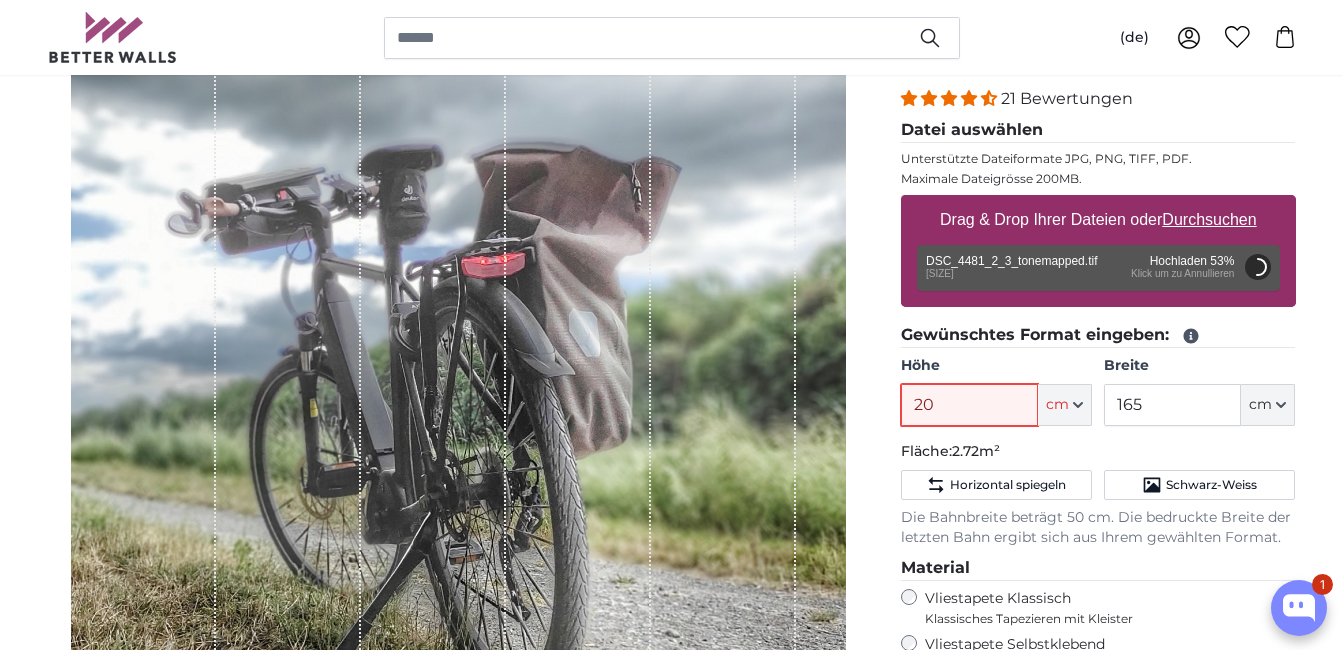 type on "200" 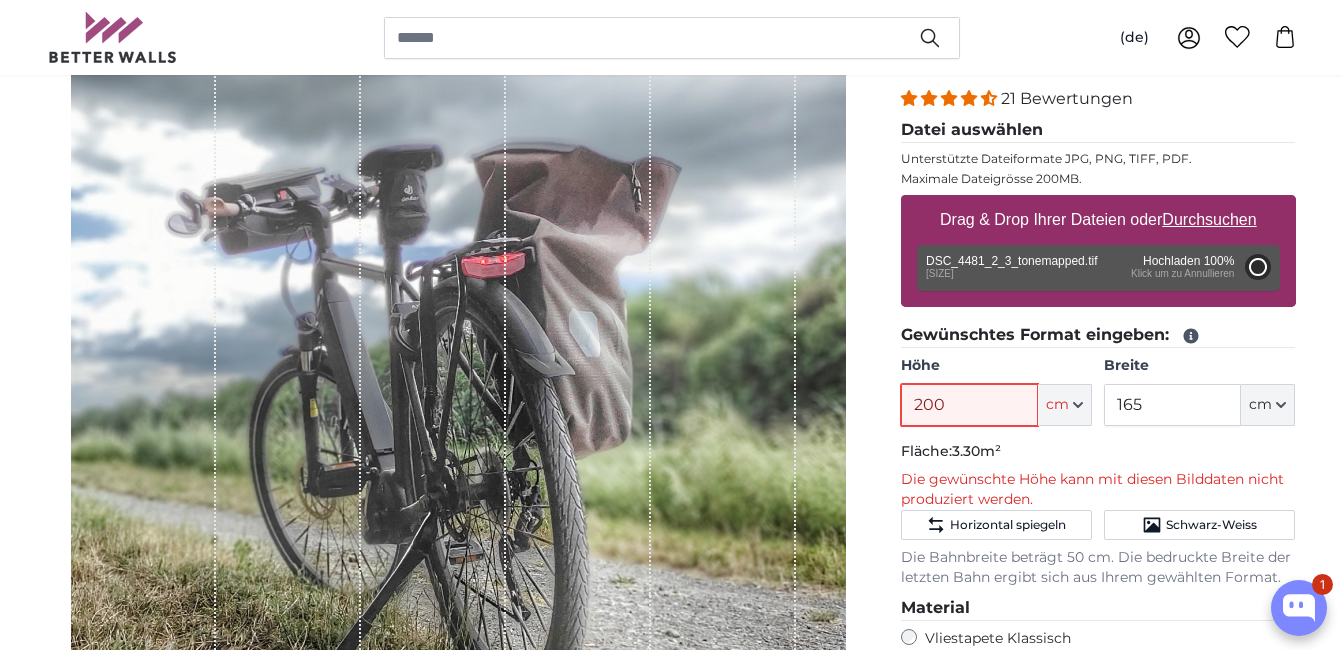 type on "302" 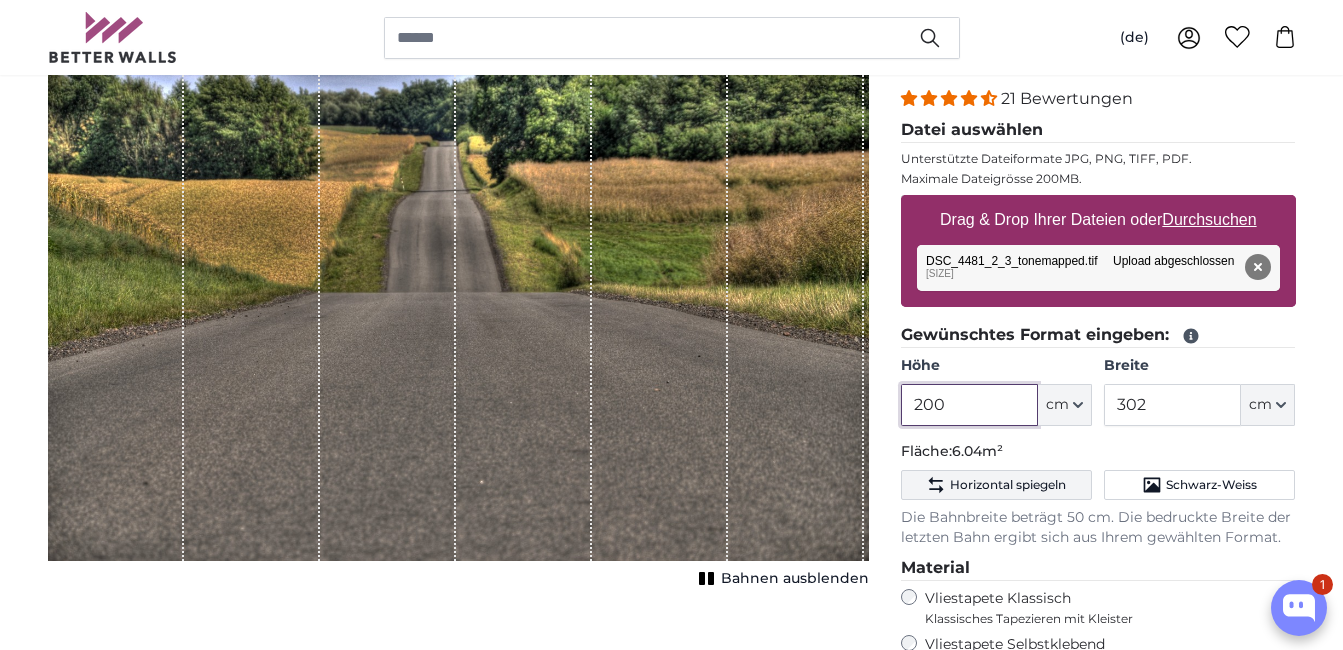 type on "200" 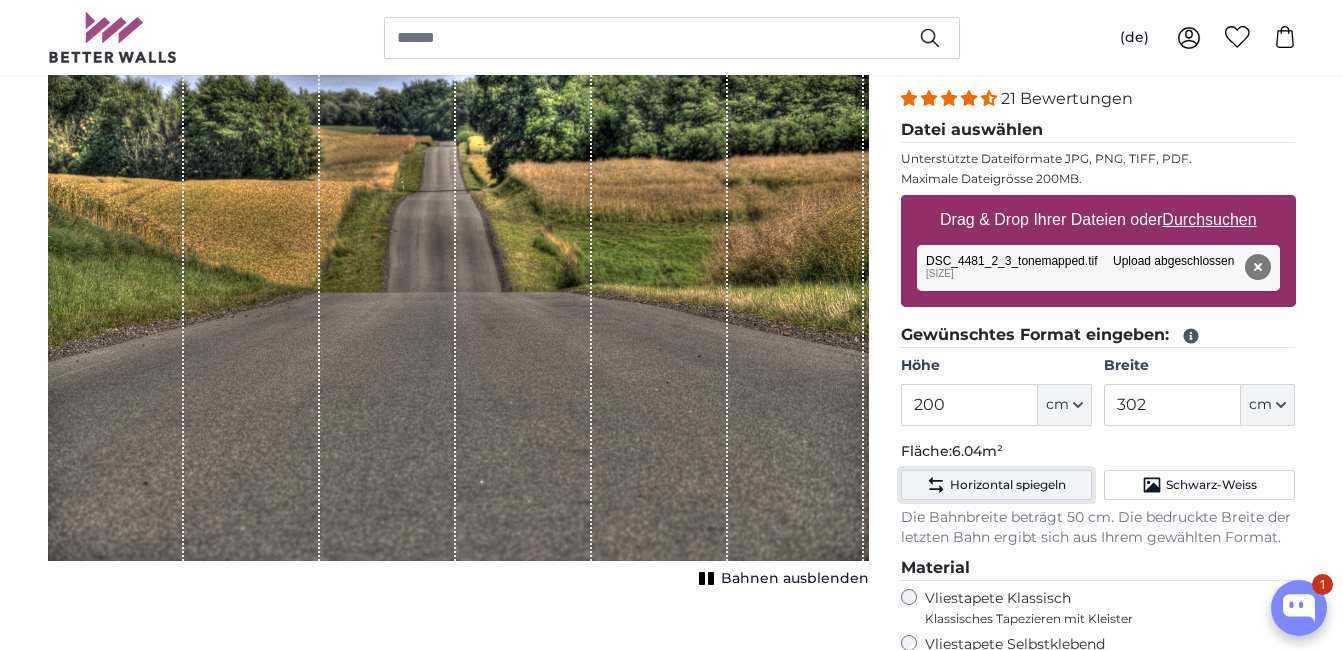 click on "Horizontal spiegeln" 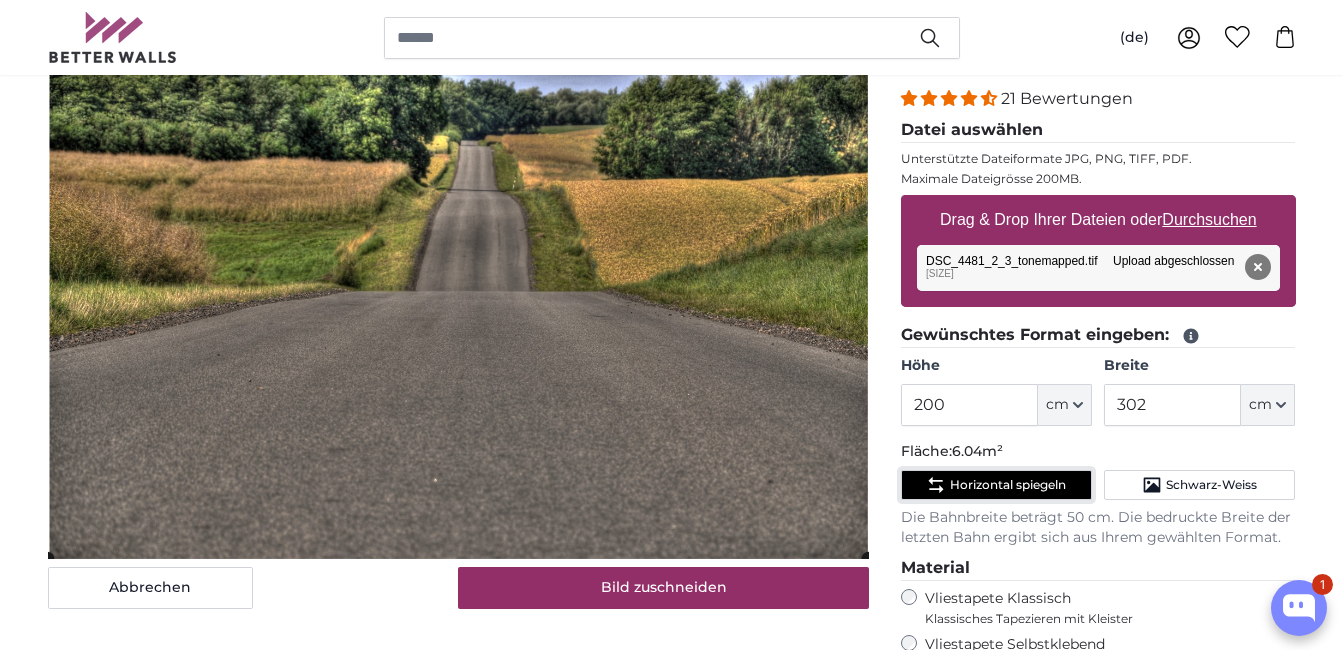 click on "Horizontal spiegeln" 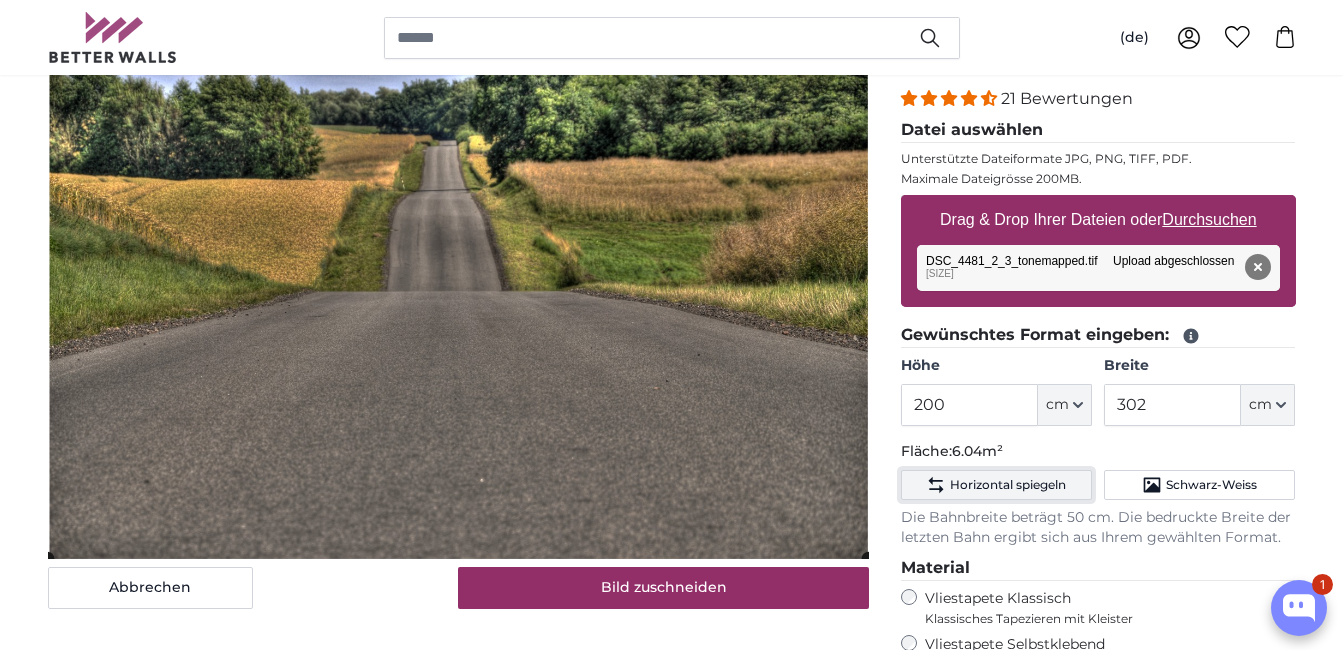 click on "Horizontal spiegeln" 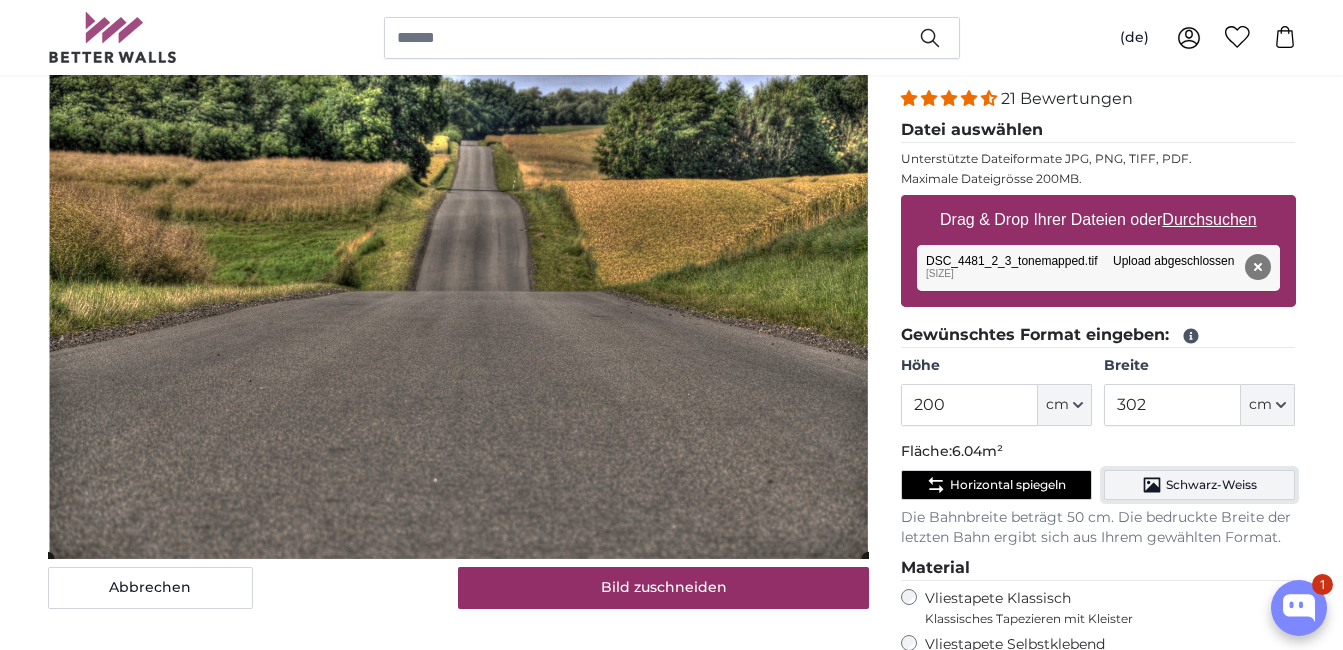 click on "Schwarz-Weiss" 